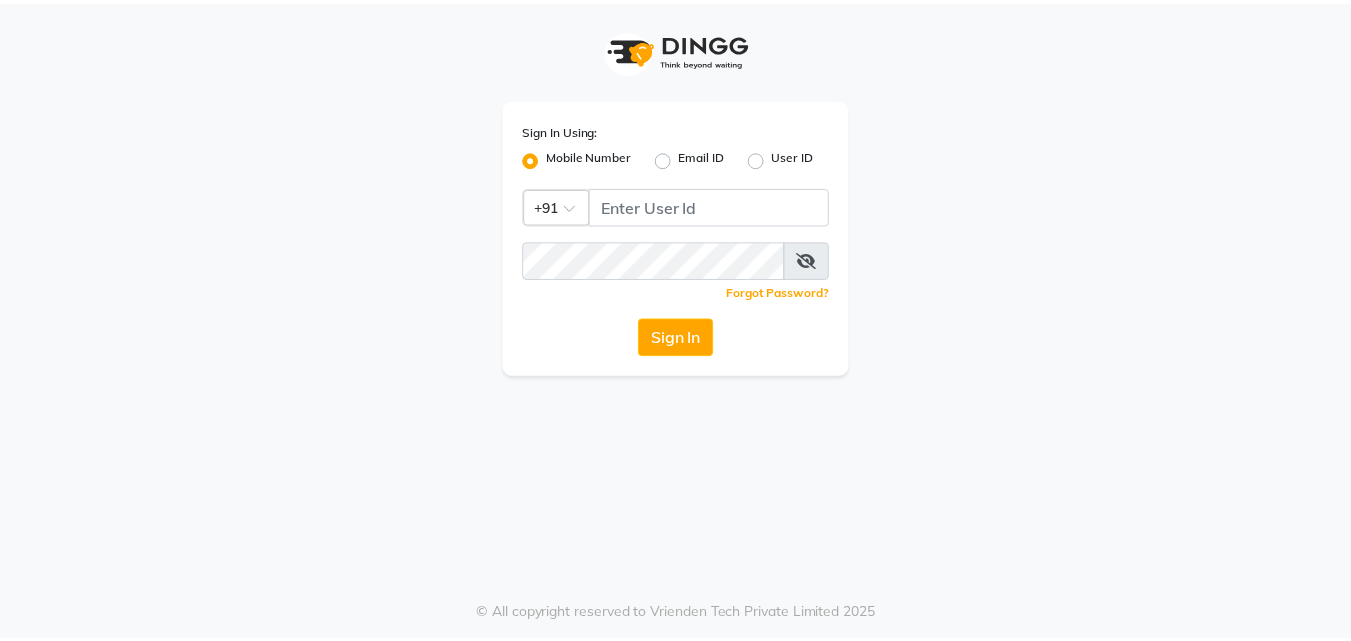 scroll, scrollTop: 0, scrollLeft: 0, axis: both 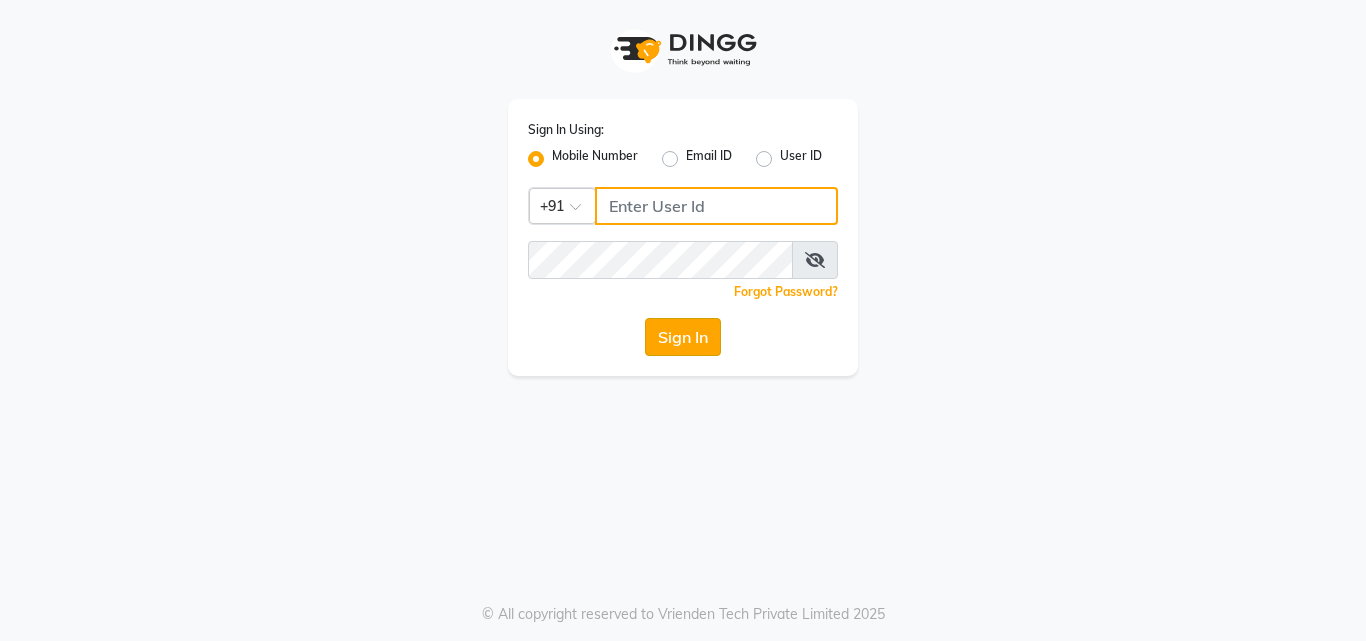 type on "8591746672" 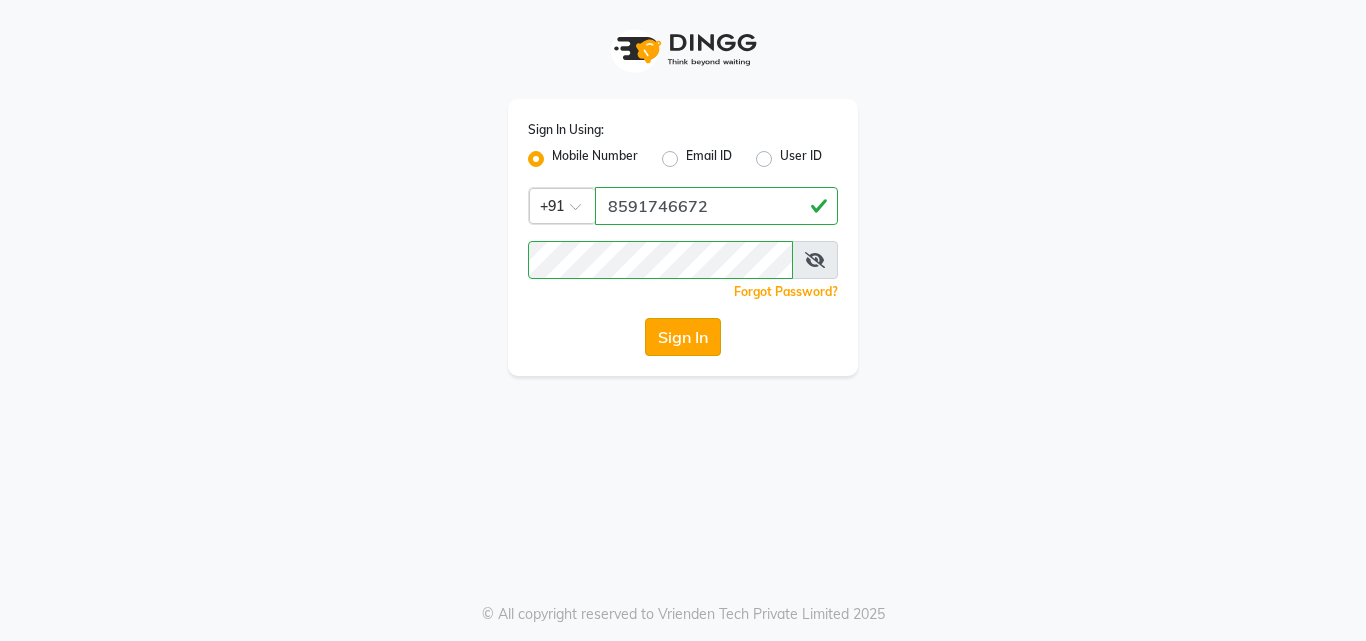 click on "Sign In" 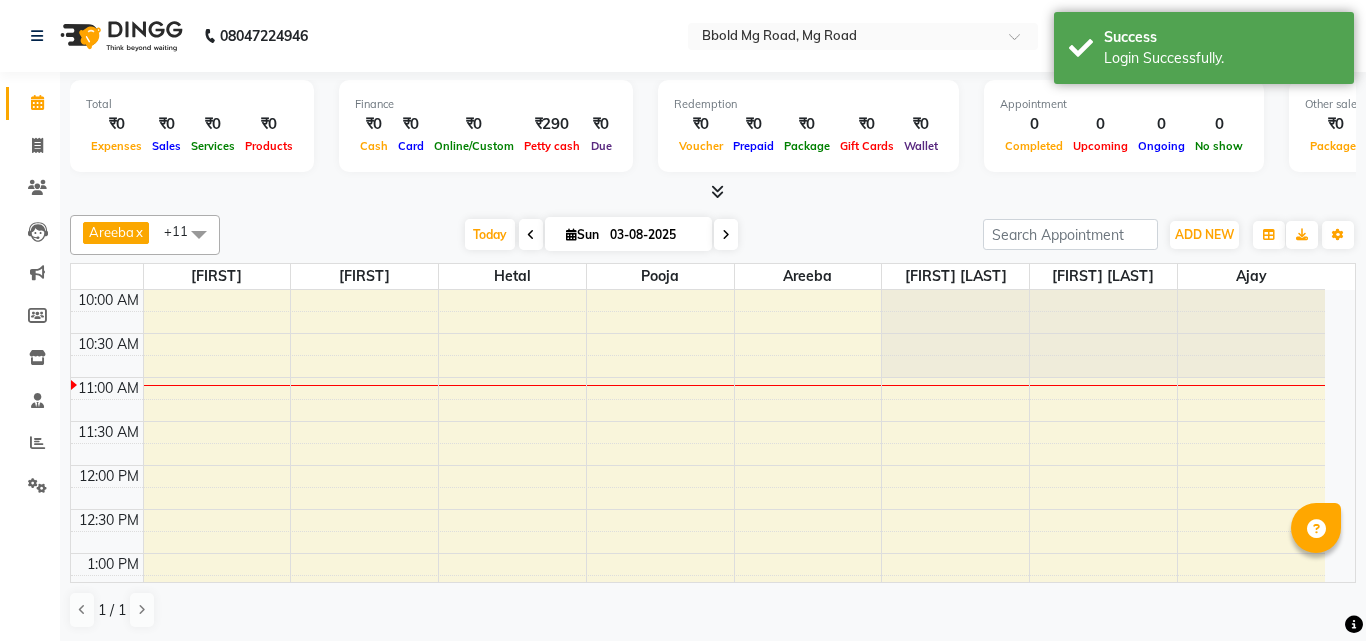 select on "en" 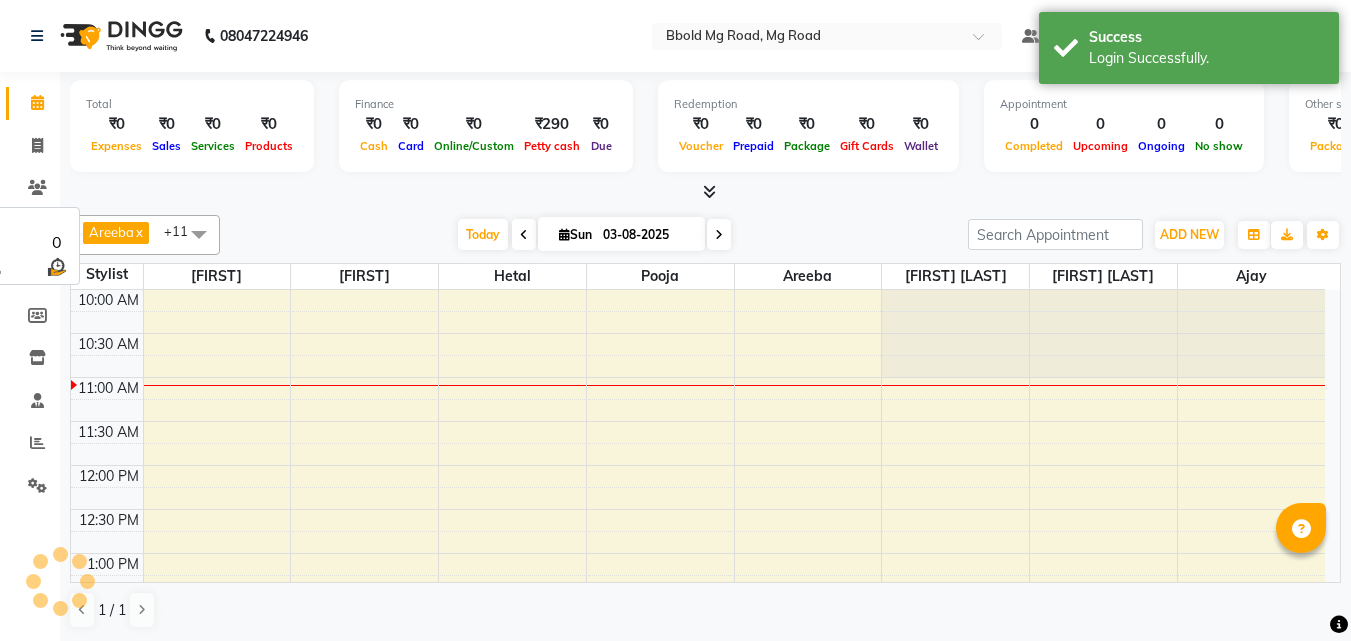scroll, scrollTop: 0, scrollLeft: 0, axis: both 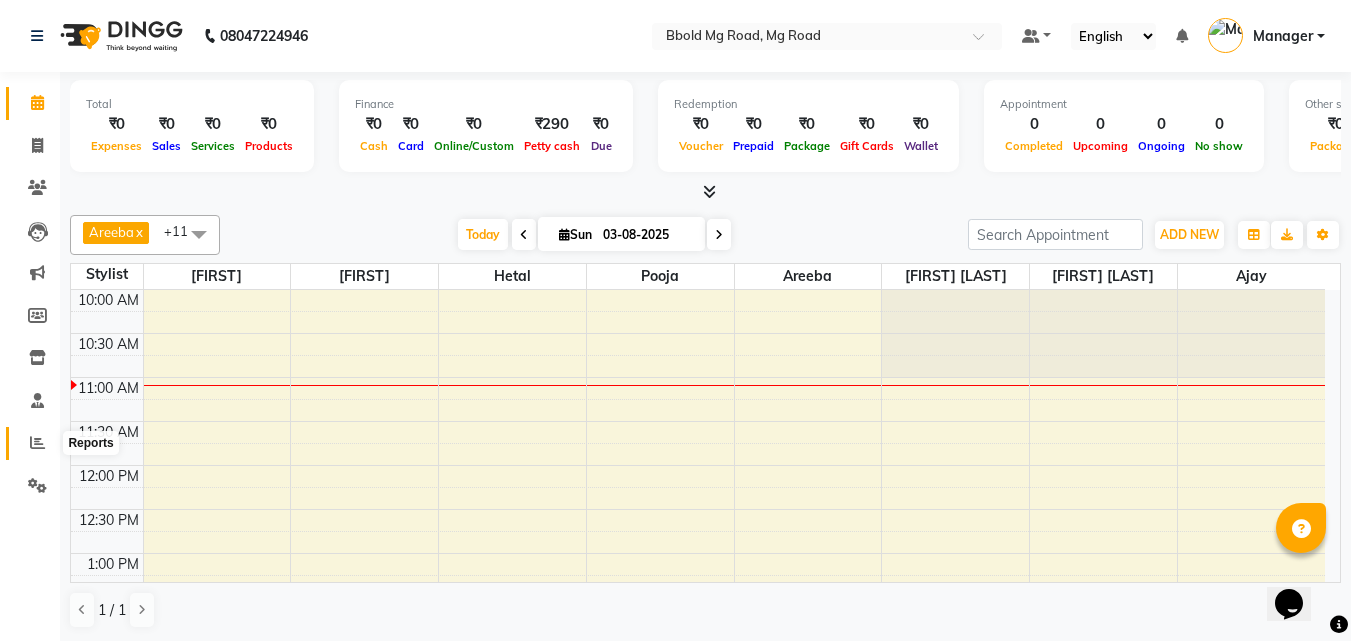 click 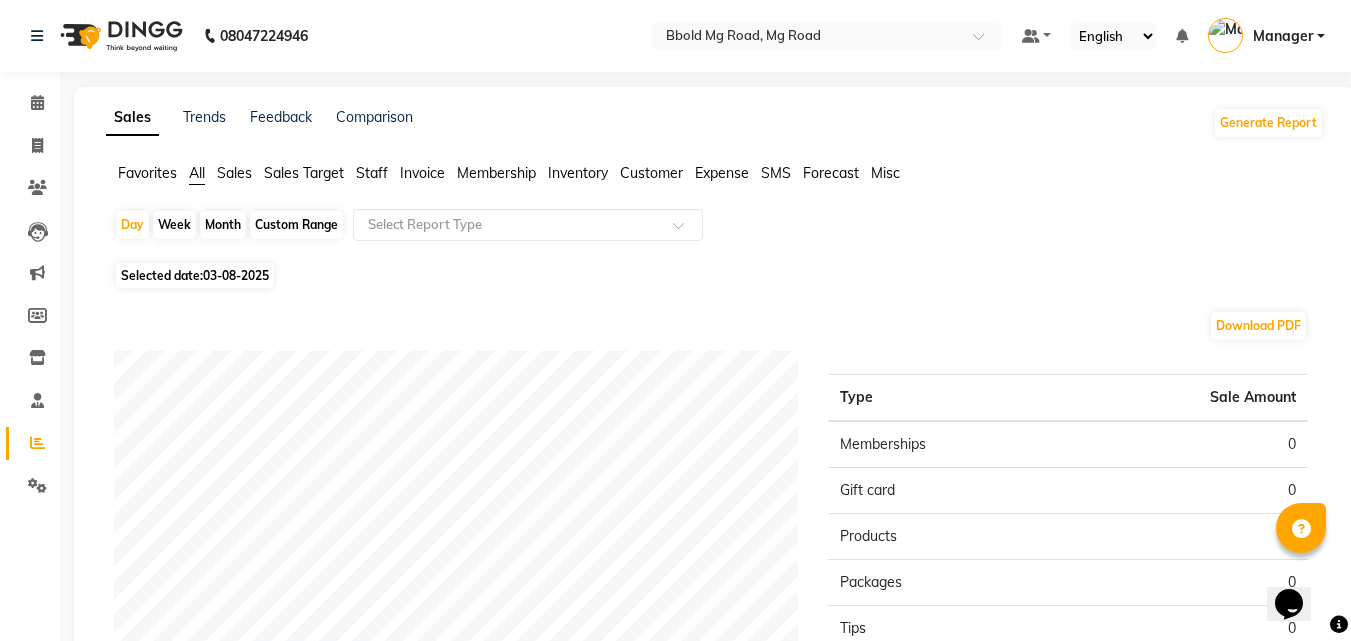 click on "Sales Trends Feedback Comparison Generate Report Favorites All Sales Sales Target Staff Invoice Membership Inventory Customer Expense SMS Forecast Misc  Day   Week   Month   Custom Range  Select Report Type Selected date:  03-08-2025  Download PDF Sales summary Type Sale Amount Memberships 0 Gift card 0 Products 0 Packages 0 Tips 0 Services 0 Prepaid 0 Vouchers 0 Fee 0 Total 0 ★ Mark as Favorite  Choose how you'd like to save "" report to favorites  Save to Personal Favorites:   Only you can see this report in your favorites tab. Share with Organization:   Everyone in your organization can see this report in their favorites tab.  Save to Favorites" 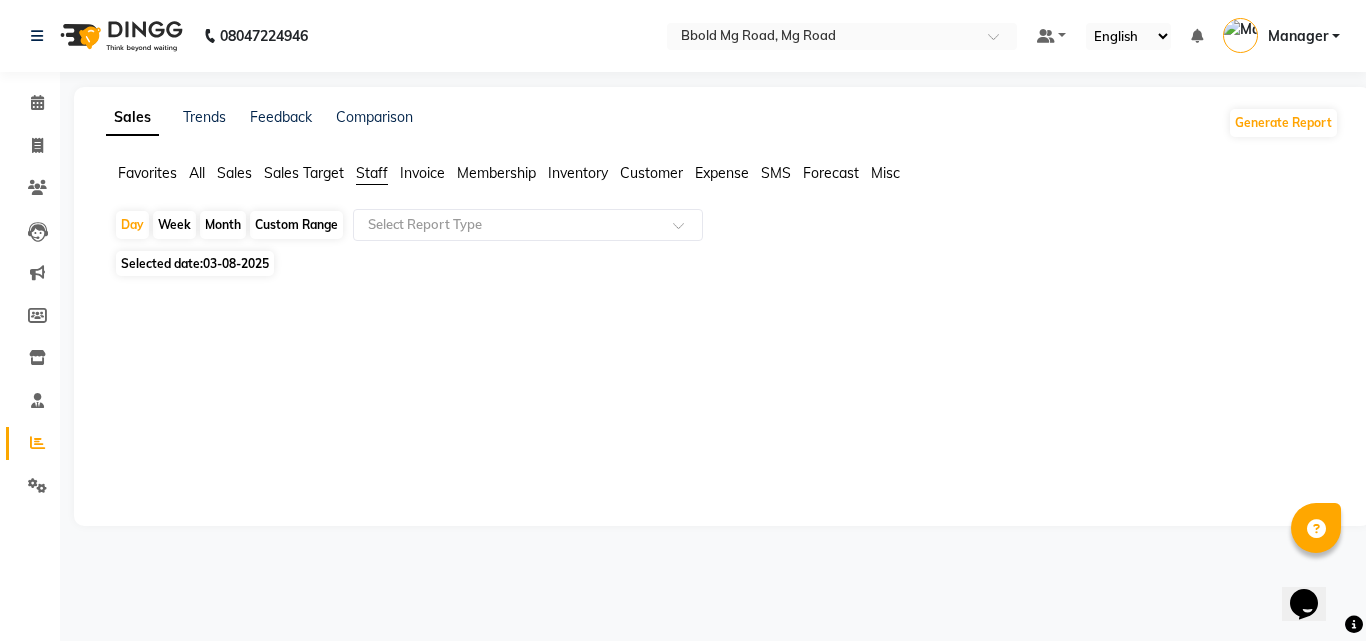 click on "Selected date:  03-08-2025" 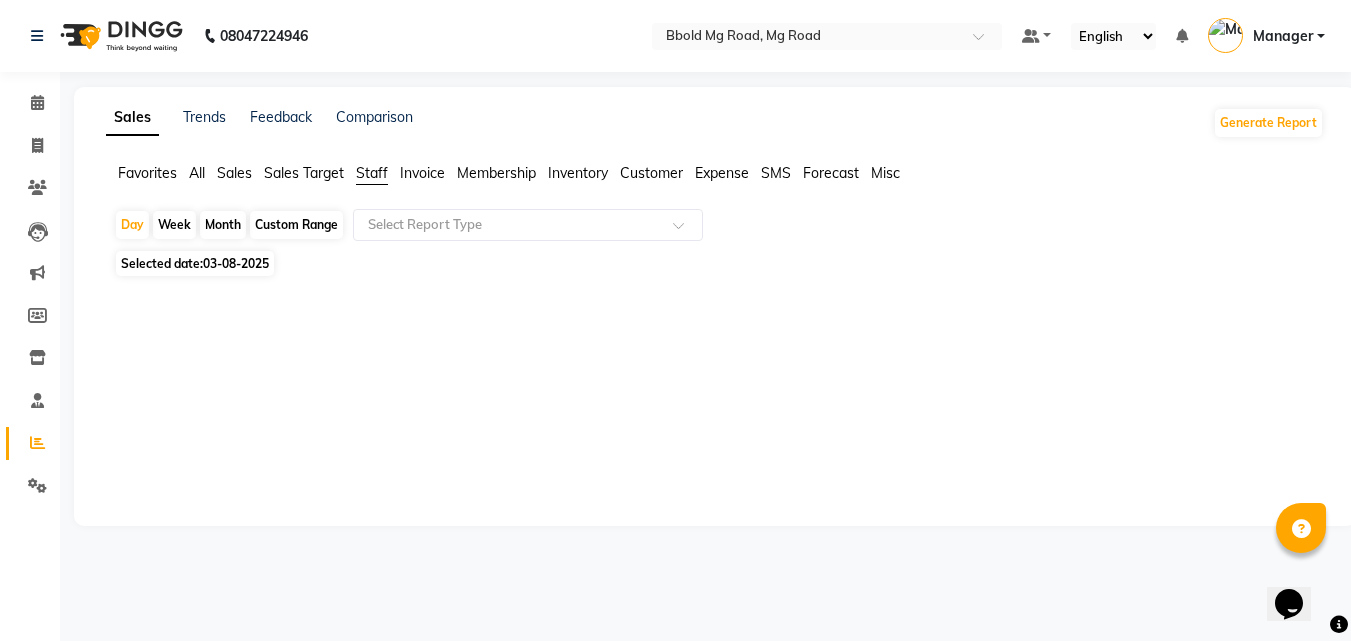 select on "8" 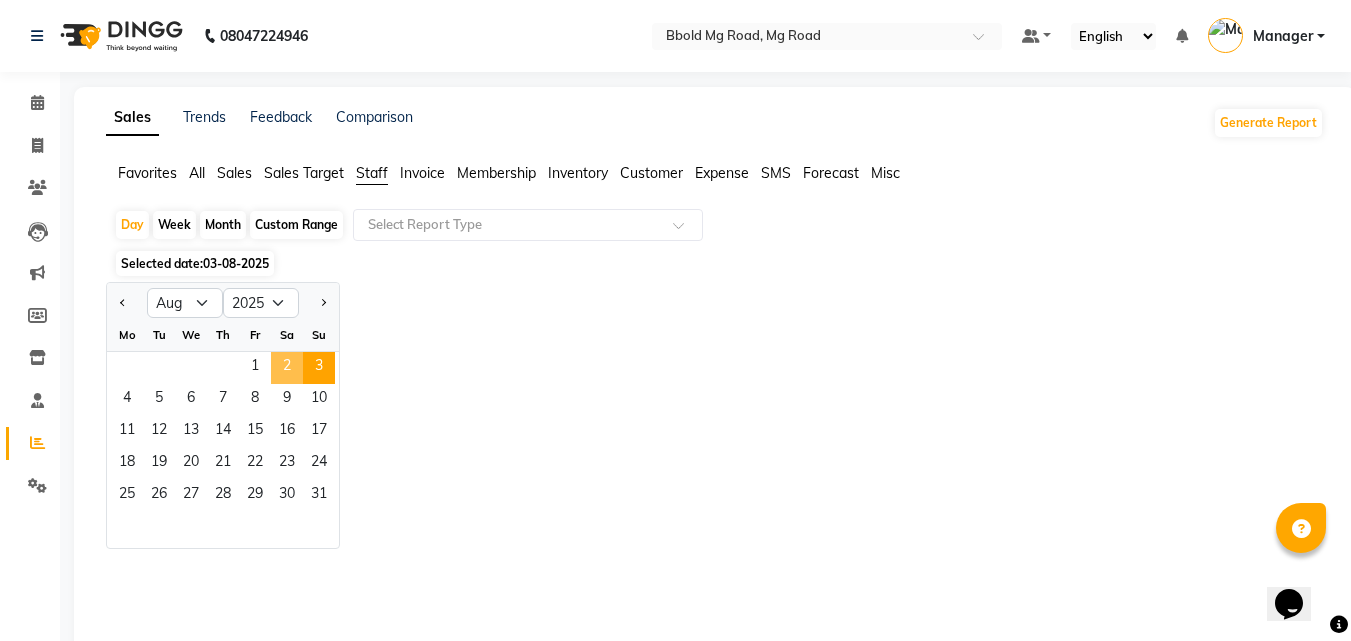 click on "2" 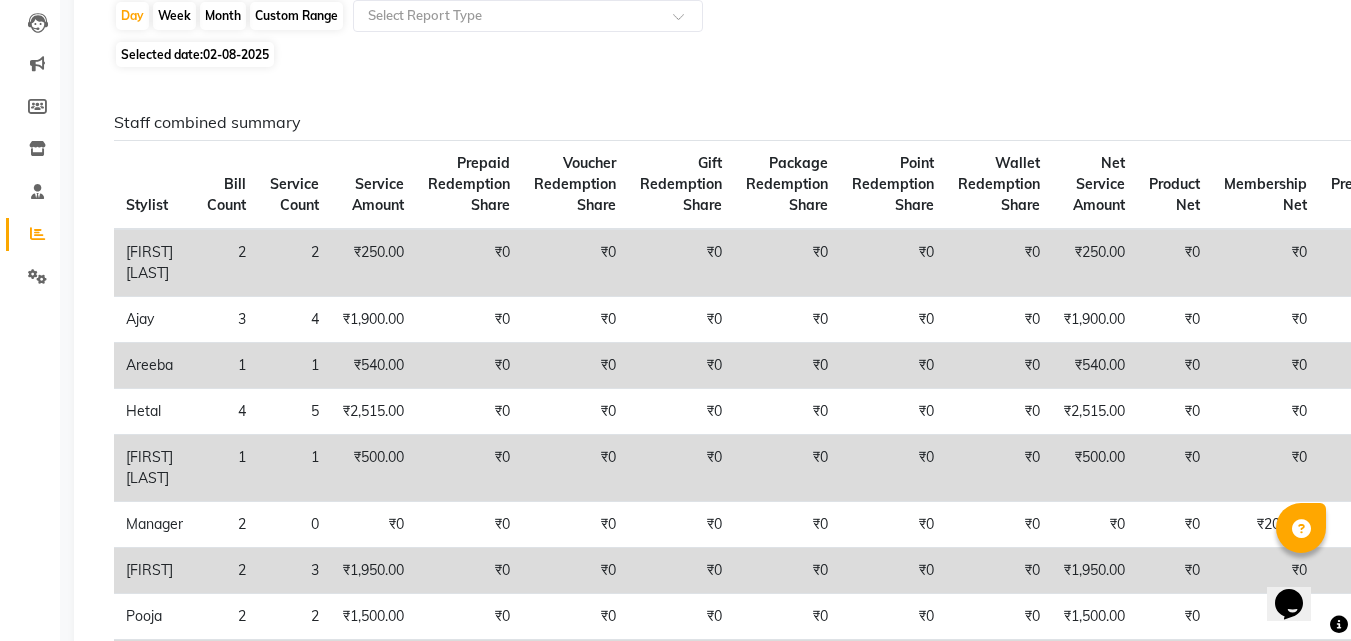 scroll, scrollTop: 12, scrollLeft: 0, axis: vertical 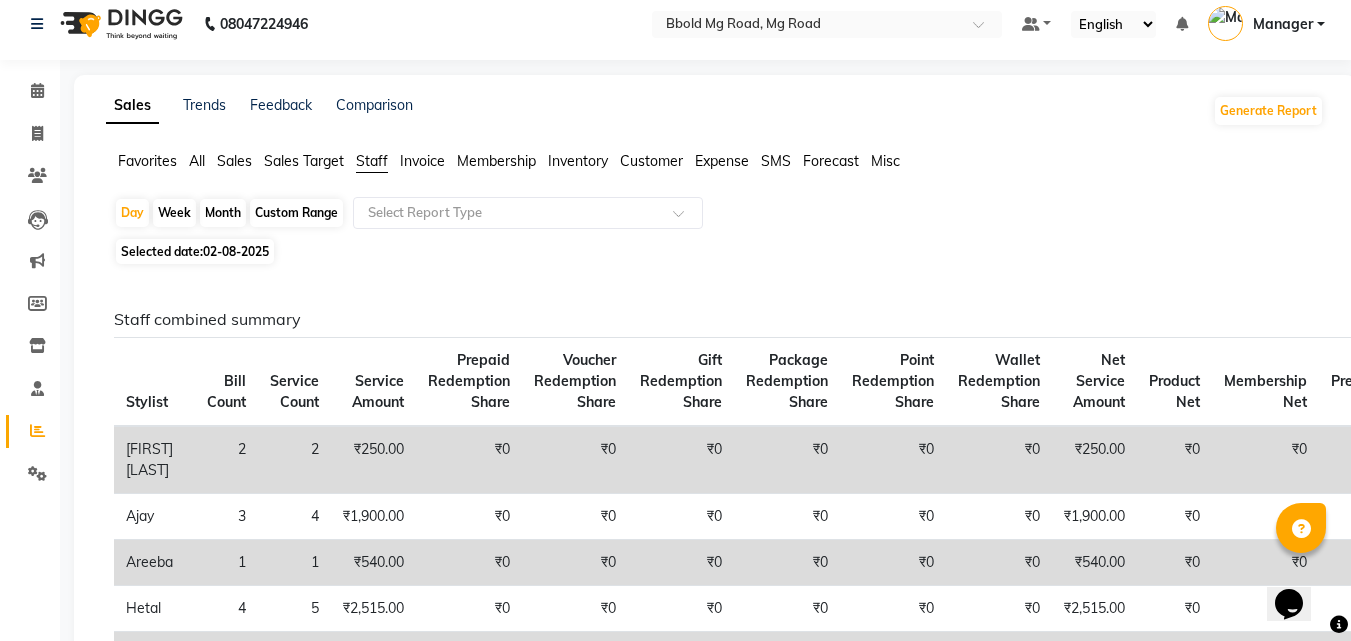 click on "[FIRST] [LAST] 2 2 ₹250.00 ₹0 ₹0 ₹0 ₹0 ₹0 ₹0 ₹250.00 ₹0 ₹0 ₹0 ₹0 ₹0 ₹0  [FIRST] 3 4 ₹1,900.00 ₹0 ₹0 ₹0 ₹0 ₹0 ₹0 ₹1,900.00 ₹0 ₹0 ₹0 ₹0 ₹0 ₹0  [FIRST] 1 1 ₹540.00 ₹0 ₹0 ₹0 ₹0 ₹0 ₹0 ₹540.00 ₹0 ₹0 ₹0 ₹0 ₹0 ₹0  [FIRST]  4 5 ₹2,515.00 ₹0 ₹0 ₹0 ₹0 ₹0 ₹0 ₹2,515.00 ₹0 ₹0 ₹0 ₹0 ₹0 ₹0  [FIRST] [LAST] 1 1 ₹500.00 ₹0 ₹0 ₹0 ₹0 ₹0 ₹0 ₹500.00 ₹0 ₹0 ₹0 ₹0 ₹0 ₹0  Manager 2 0 ₹0 ₹0 ₹0 ₹0 ₹0 ₹0 ₹0 ₹0 ₹0 ₹200.00 ₹0 ₹0 ₹0 ₹0  [FIRST]  2 3 ₹1,950.00 ₹0 ₹0 ₹0 ₹0 ₹0 ₹0 ₹1,950.00 ₹0 ₹0 ₹0 ₹0 ₹0 ₹0  [FIRST]  2 2 ₹1,500.00 ₹0 ₹0 ₹0 ₹0 ₹0 ₹0 ₹1,500.00 ₹0 ₹0 ₹0 ₹0 ₹0 ₹0  [FIRST]  3 5 ₹1,560.00 ₹0 ₹0 ₹0 ₹0 ₹0 ₹0 ₹1,560.00 ₹0 ₹100.00 ₹0 ₹0 ₹0 ₹0  [FIRST] [LAST] 1 1 ₹2,500.00 ₹0 ₹0 ₹0 ₹0 ₹0 ₹0 ₹2,500.00 ₹0 ₹0 ₹0 ₹0 ₹0 ₹0  [FIRST] 1 1 ₹50.00 ₹0 ₹0 ₹0 ₹0 ₹0 ₹0 ₹50.00" 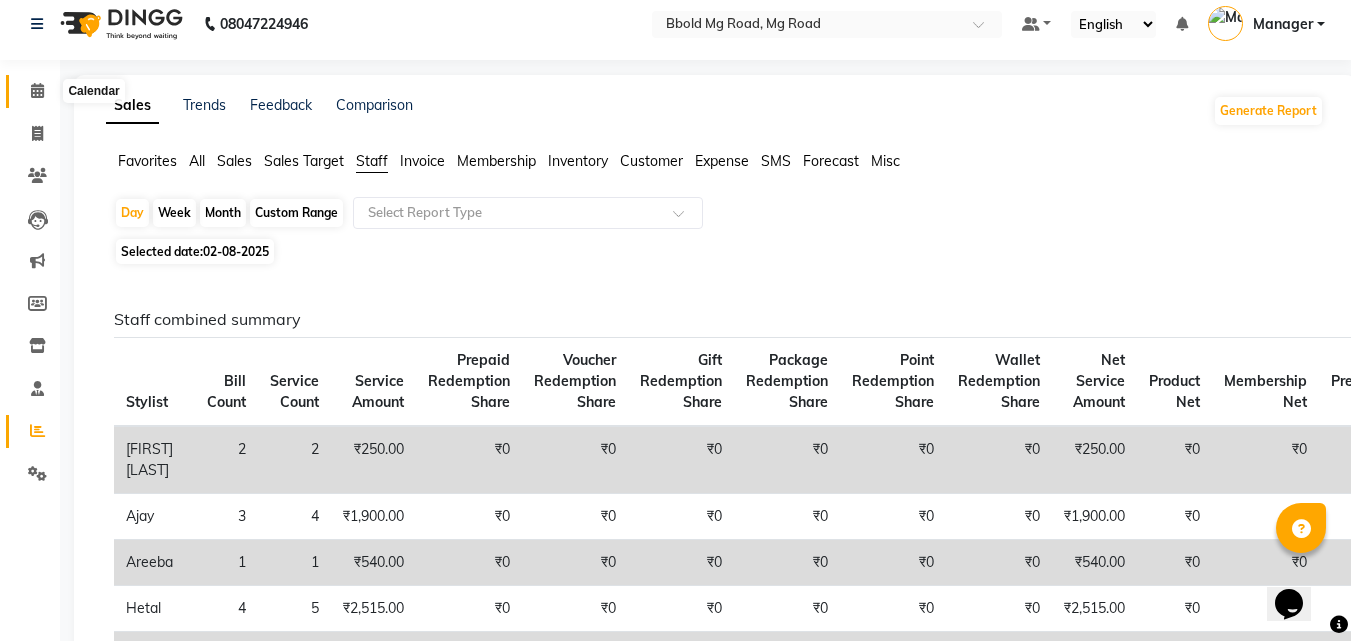click 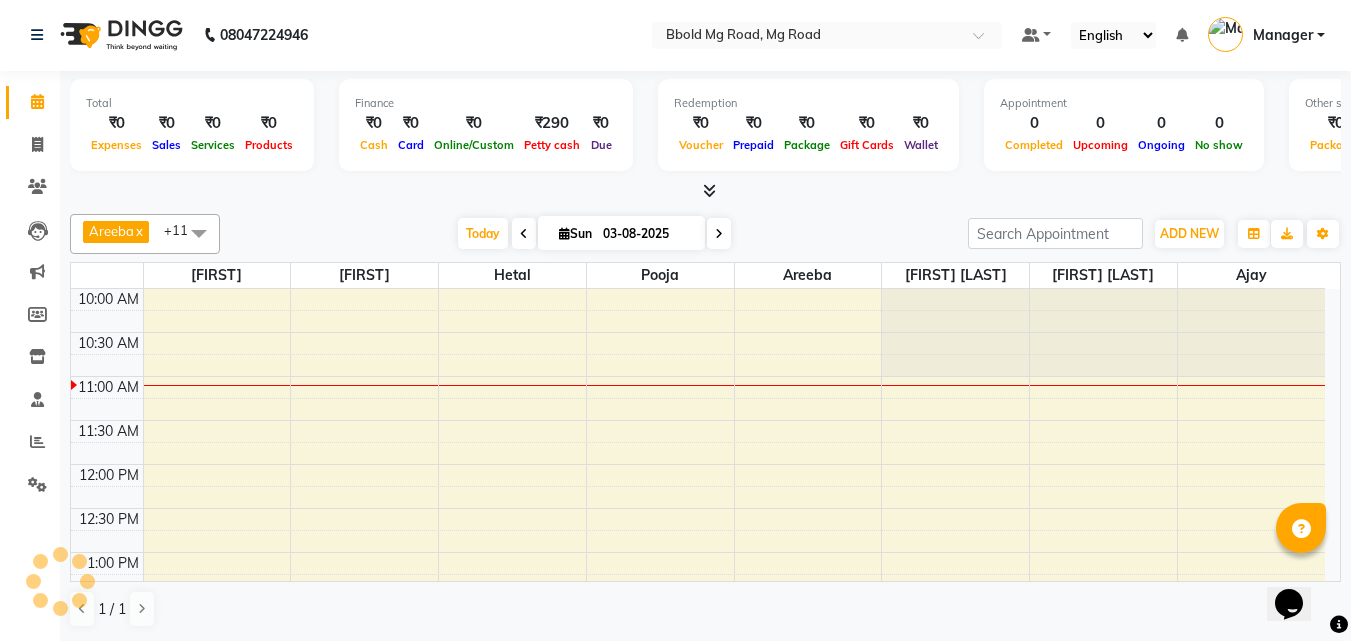 scroll, scrollTop: 0, scrollLeft: 0, axis: both 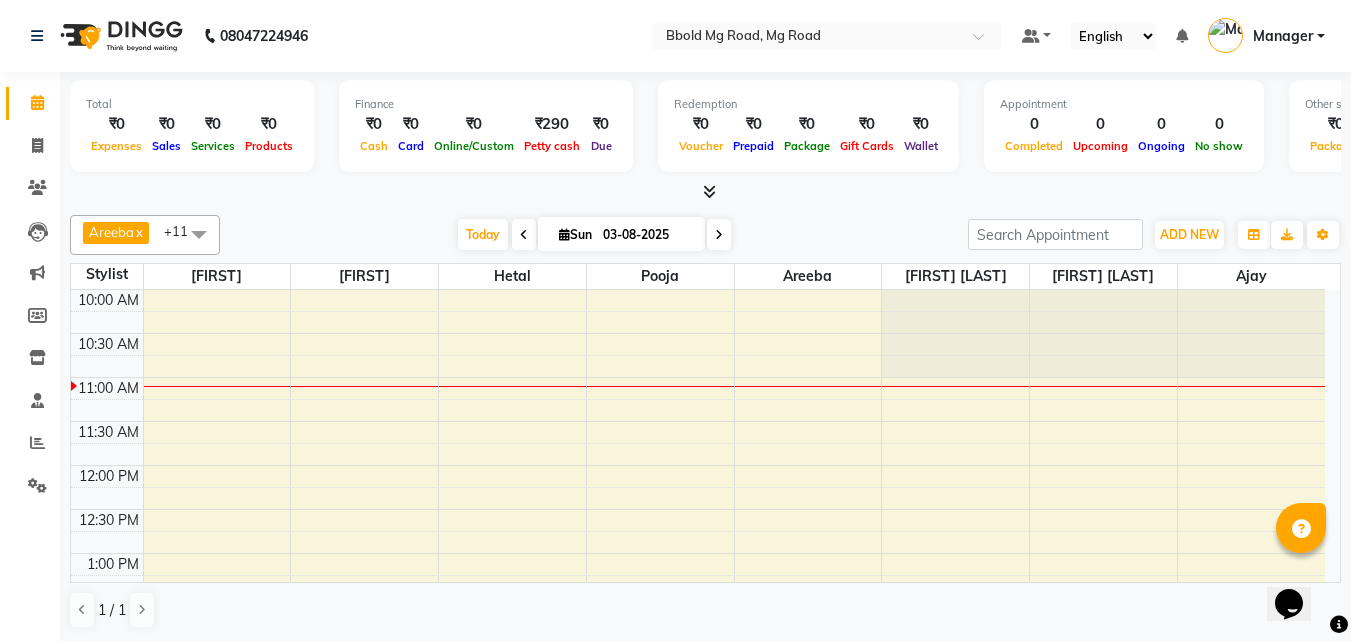 click at bounding box center [524, 235] 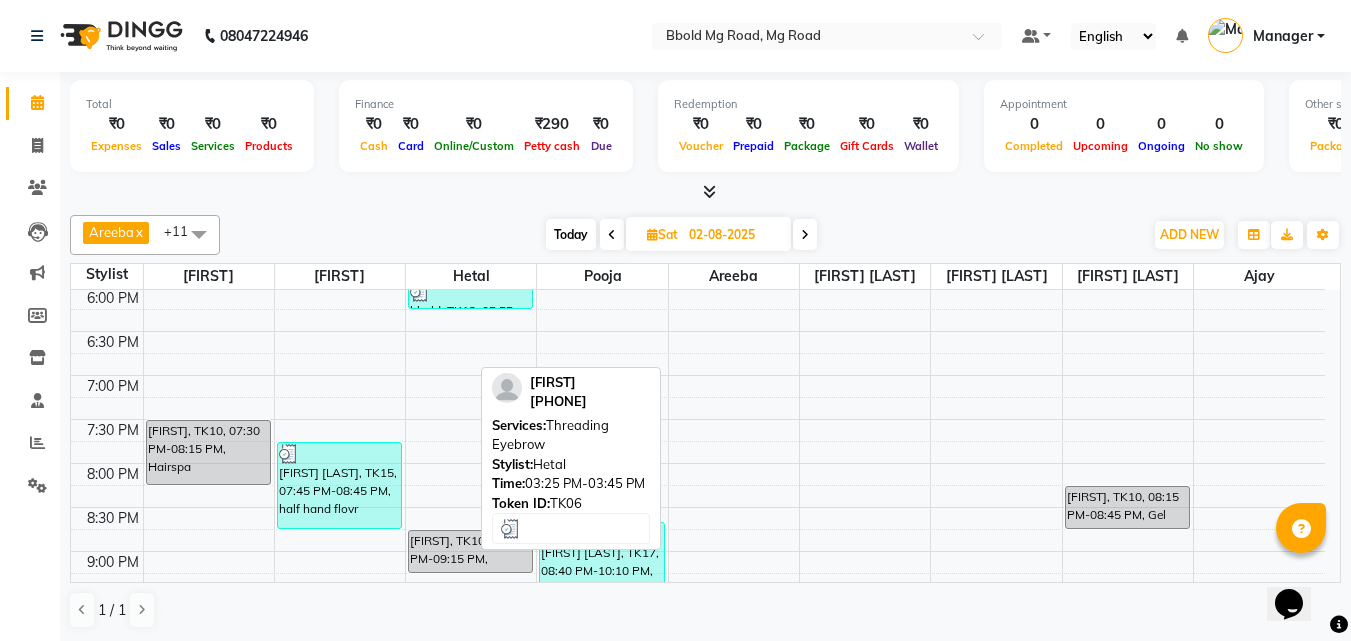 scroll, scrollTop: 692, scrollLeft: 0, axis: vertical 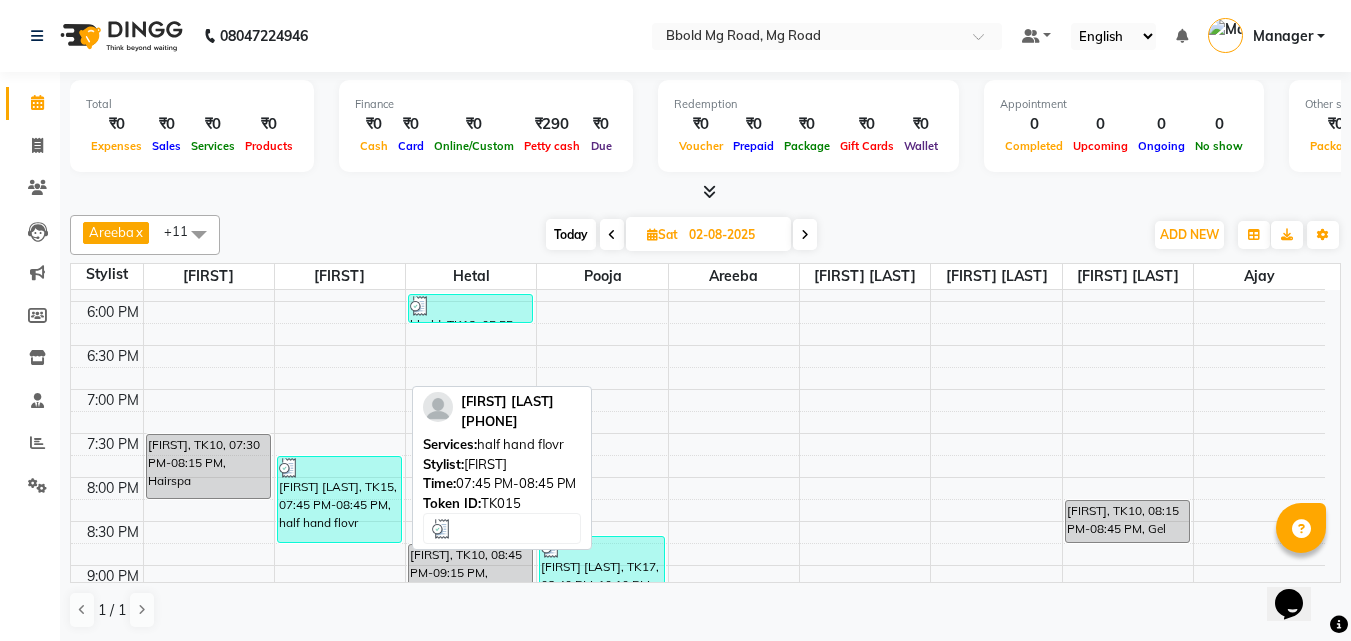 click on "[FIRST] [LAST], TK15, 07:45 PM-08:45 PM, half hand flovr" at bounding box center (339, 499) 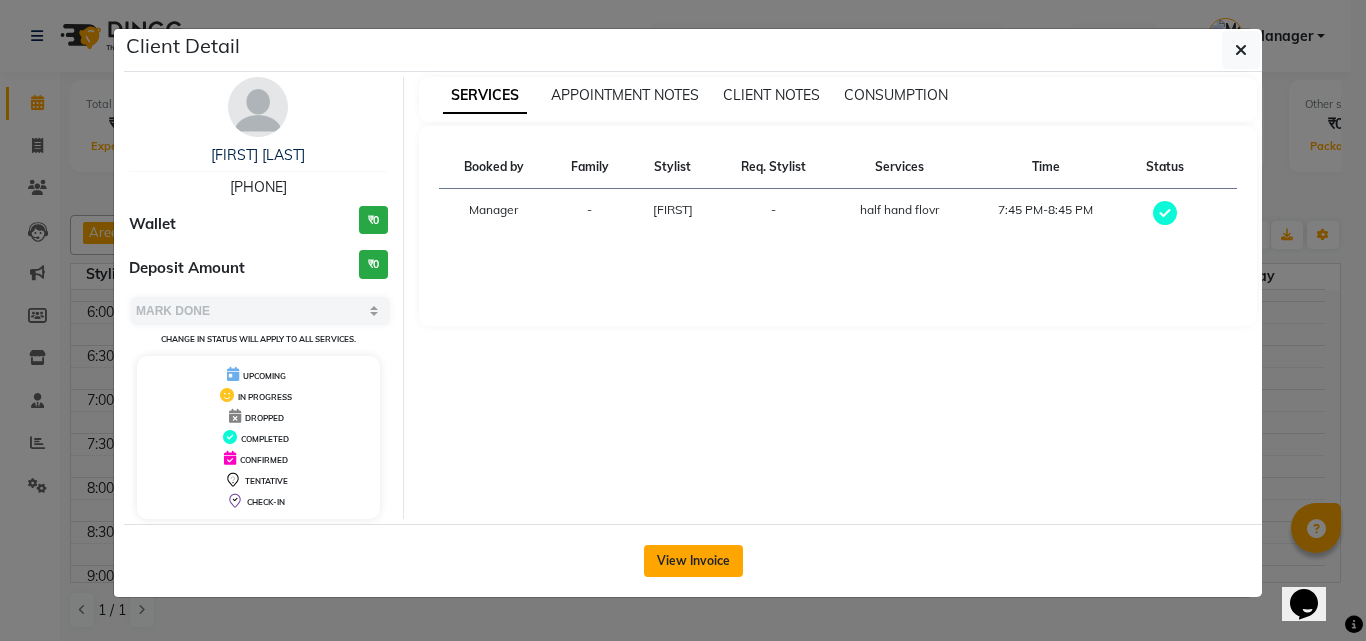 click on "View Invoice" 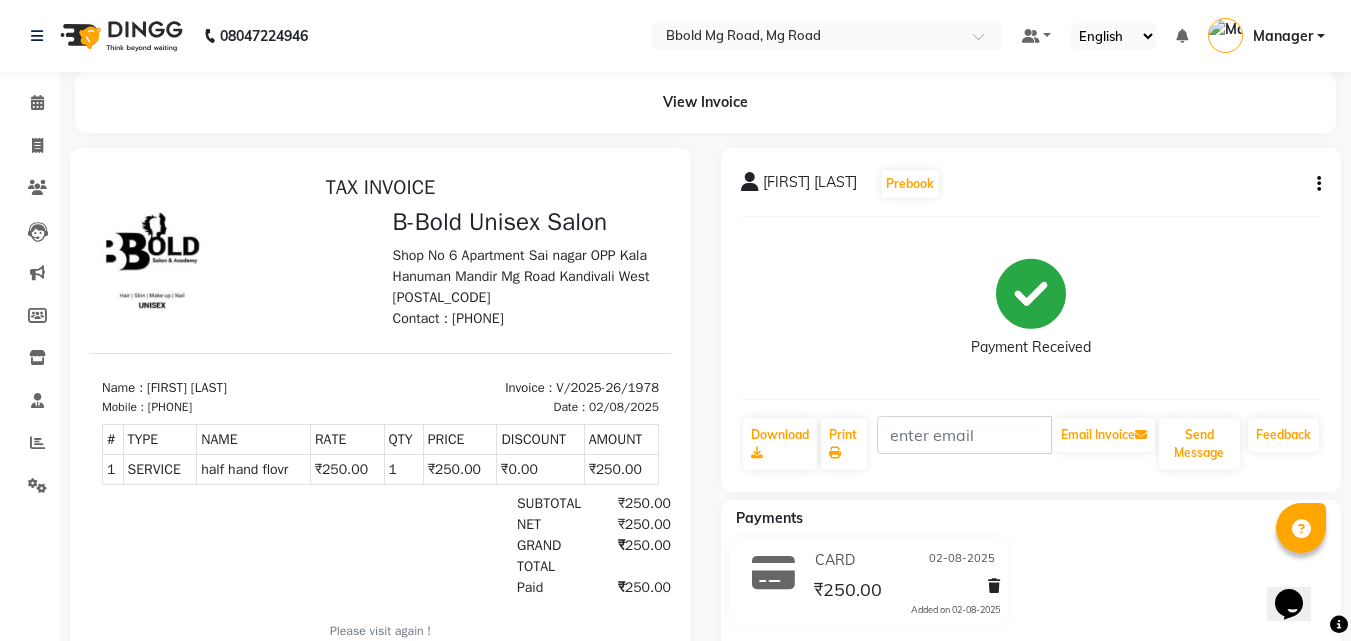 scroll, scrollTop: 0, scrollLeft: 0, axis: both 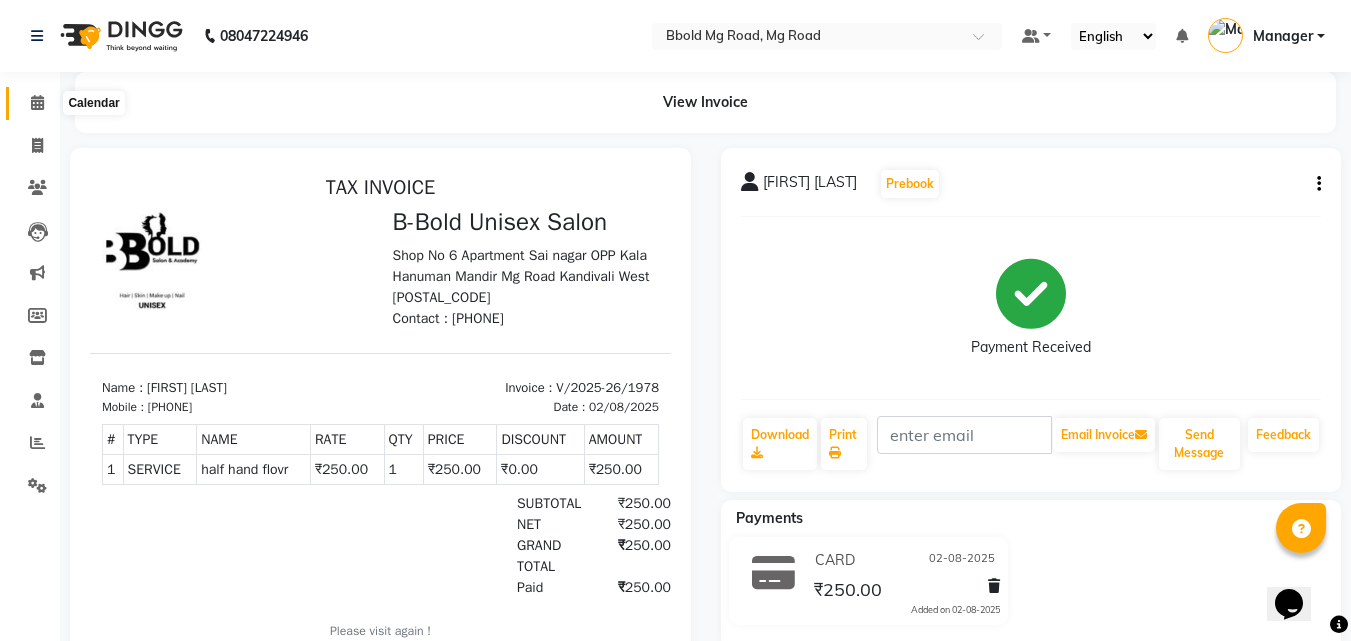 click 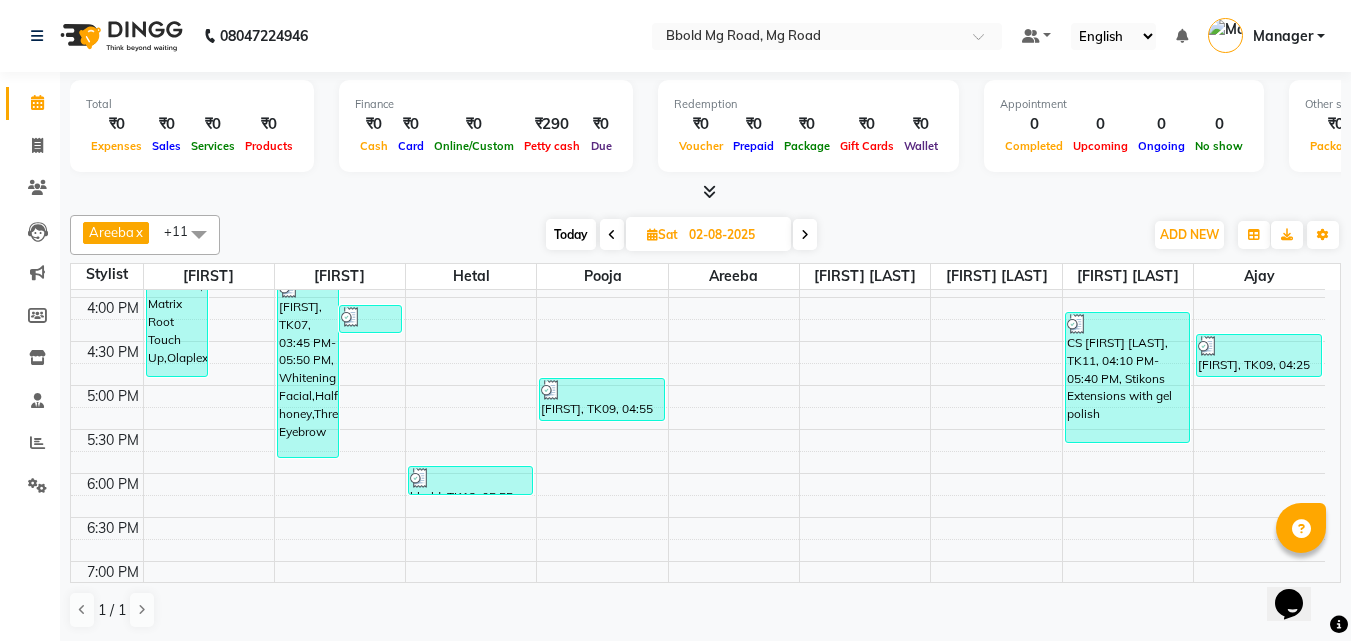 scroll, scrollTop: 518, scrollLeft: 0, axis: vertical 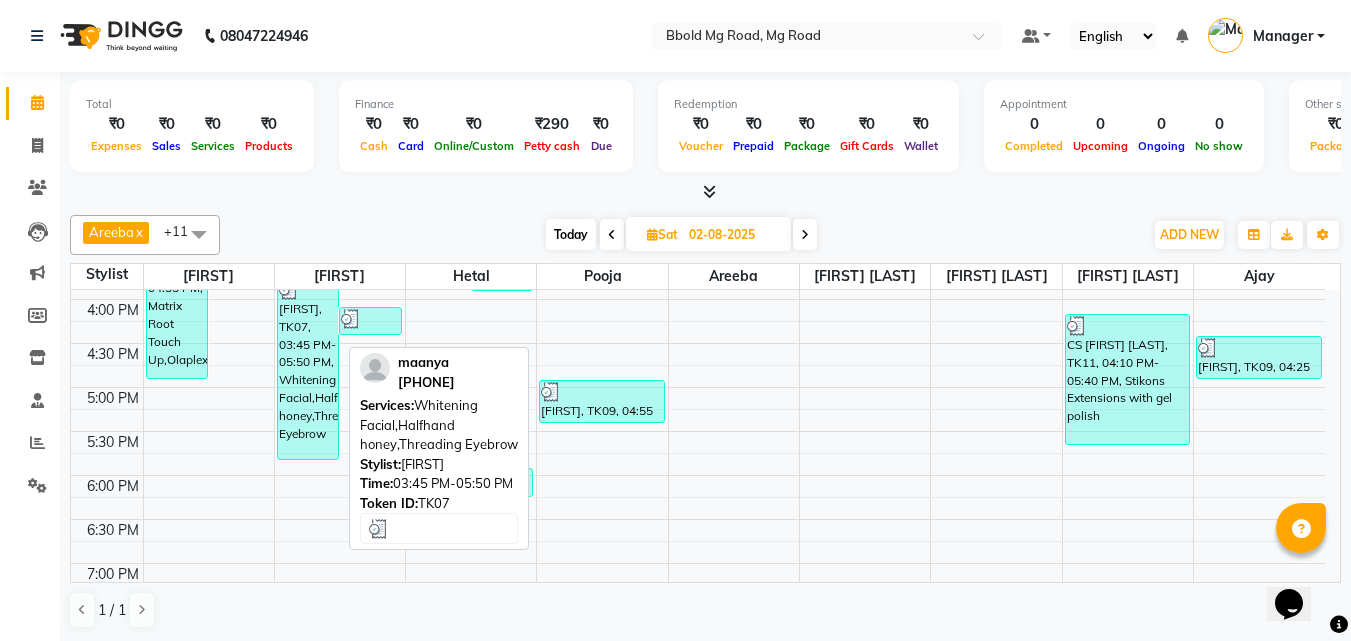 click on "[FIRST], TK07, 03:45 PM-05:50 PM, Whitening Facial,Halfhand  honey,Threading Eyebrow" at bounding box center (308, 369) 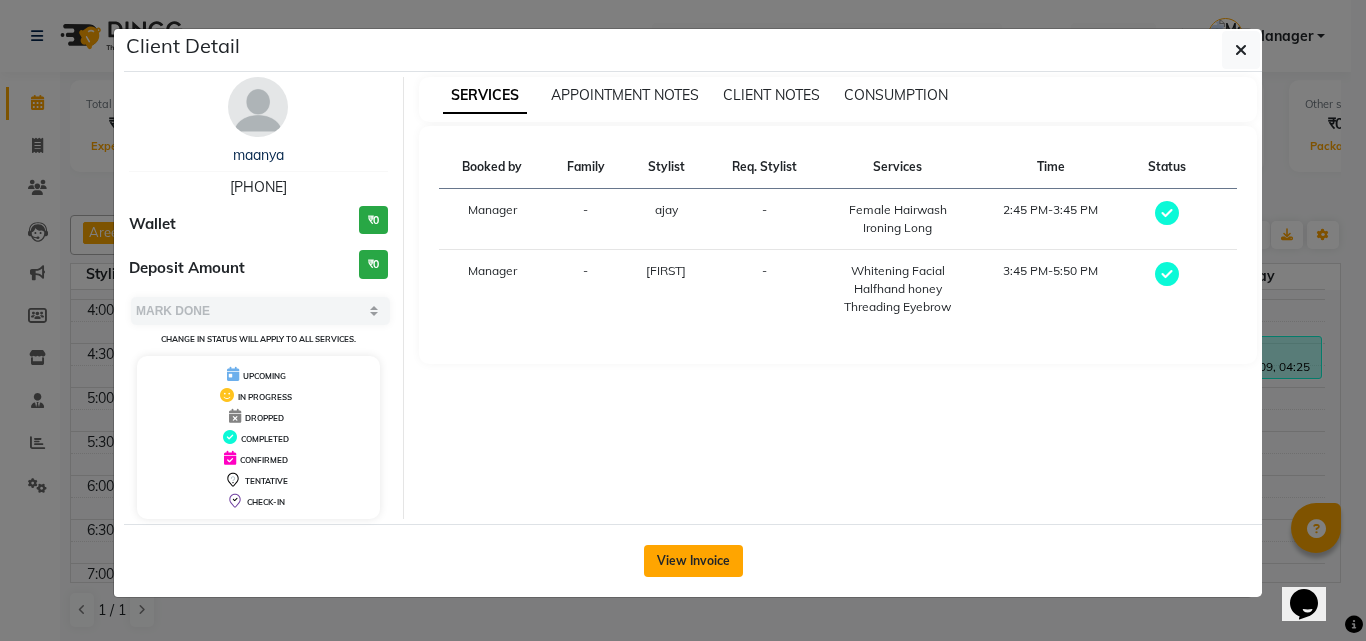 click on "View Invoice" 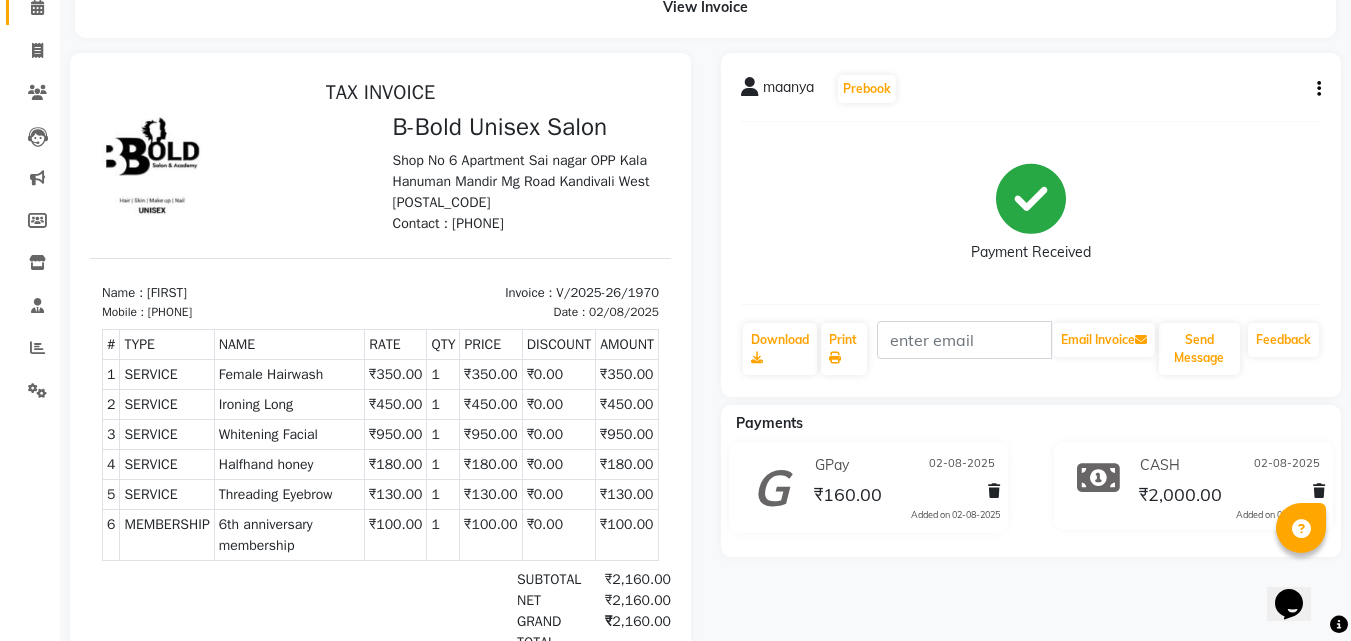 scroll, scrollTop: 0, scrollLeft: 0, axis: both 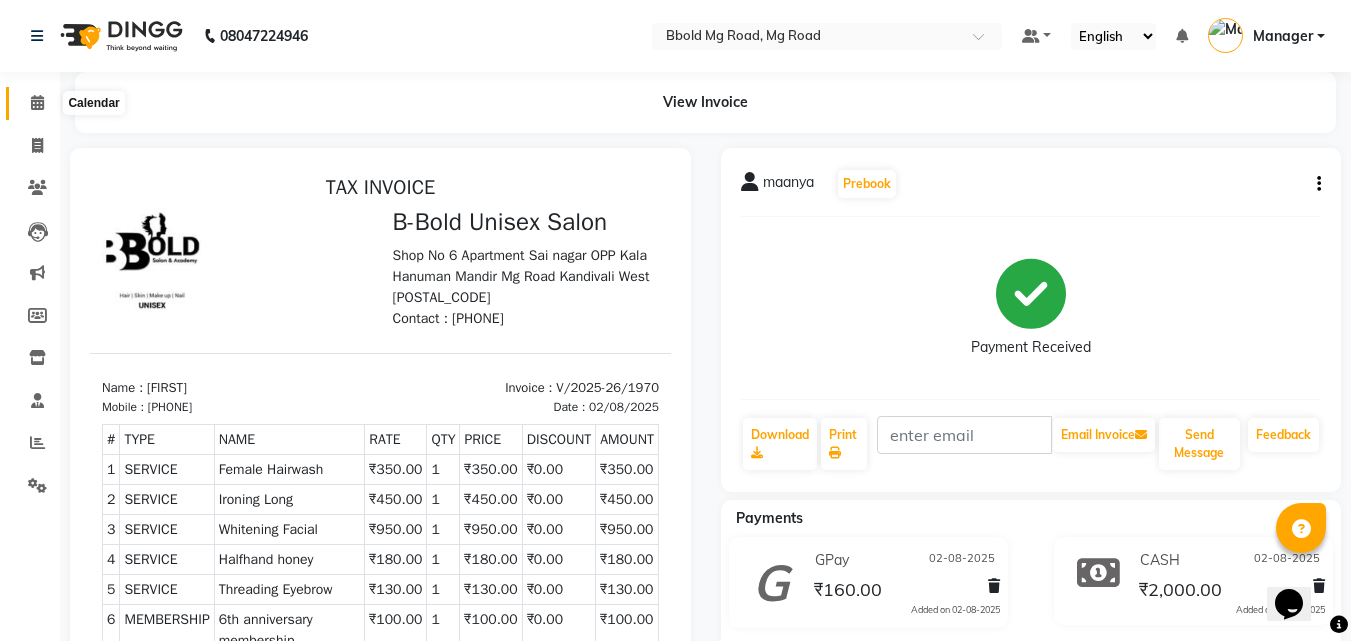 click 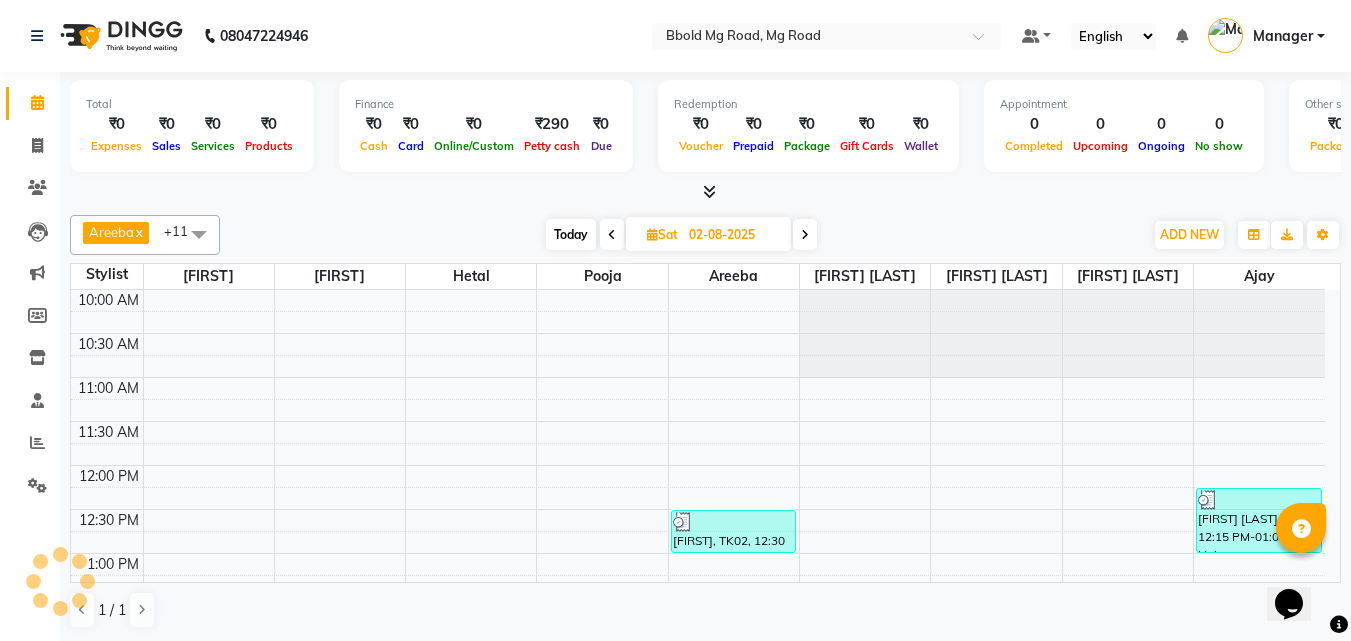 scroll, scrollTop: 0, scrollLeft: 0, axis: both 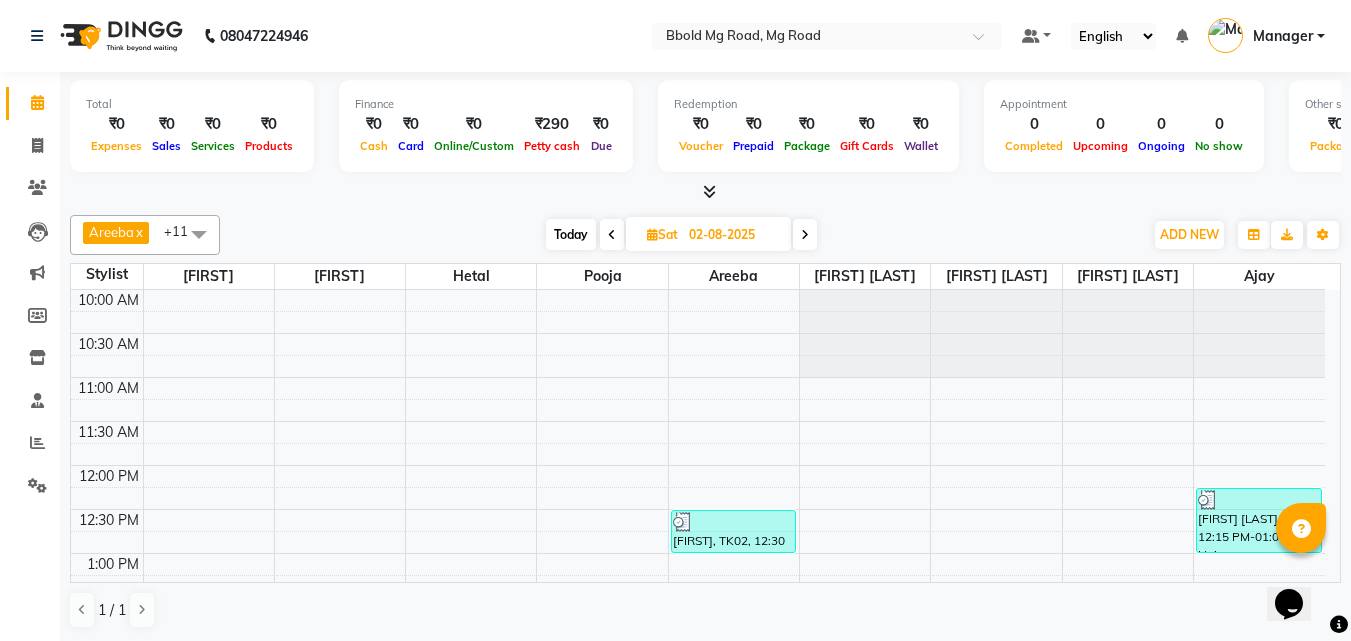 click at bounding box center (805, 235) 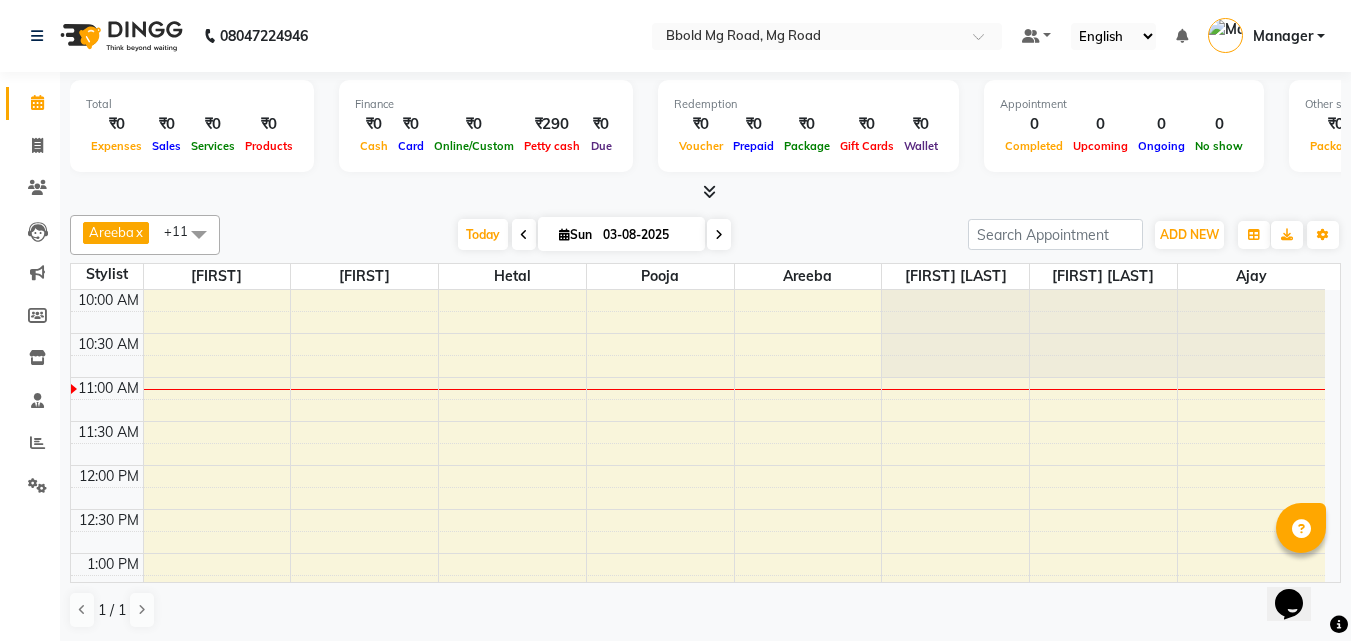 scroll, scrollTop: 89, scrollLeft: 0, axis: vertical 